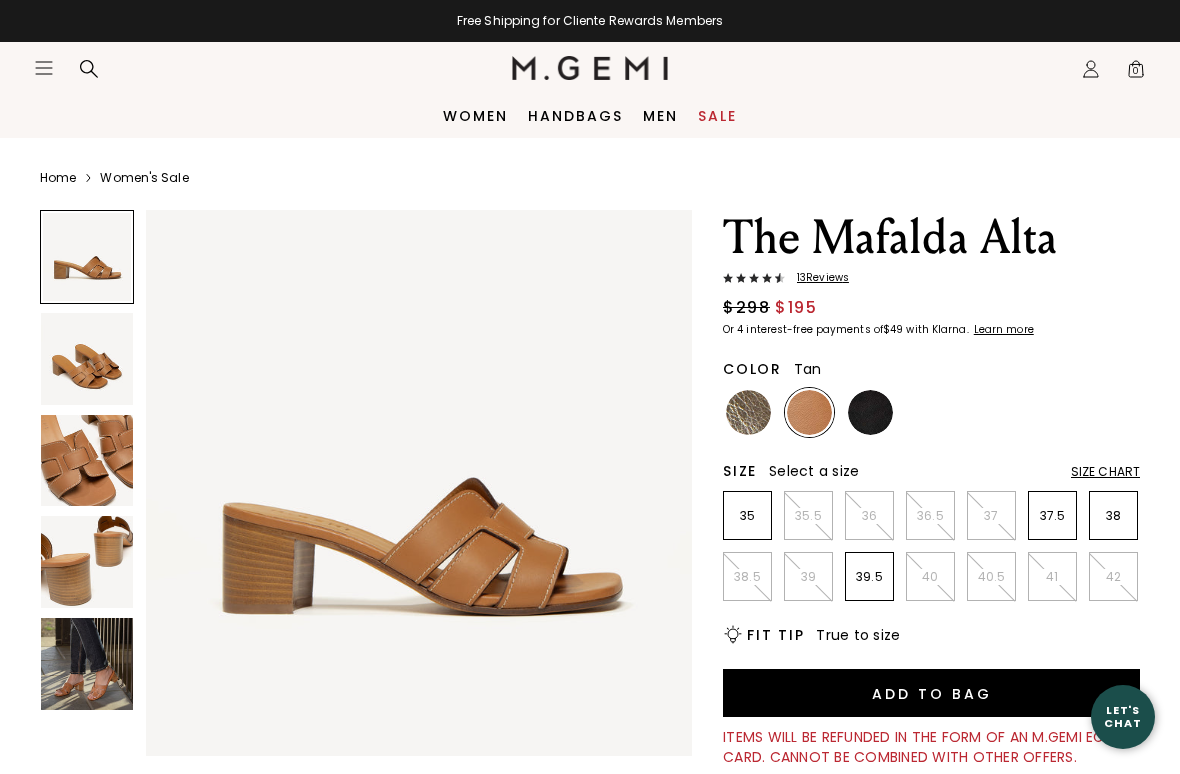 scroll, scrollTop: 0, scrollLeft: 0, axis: both 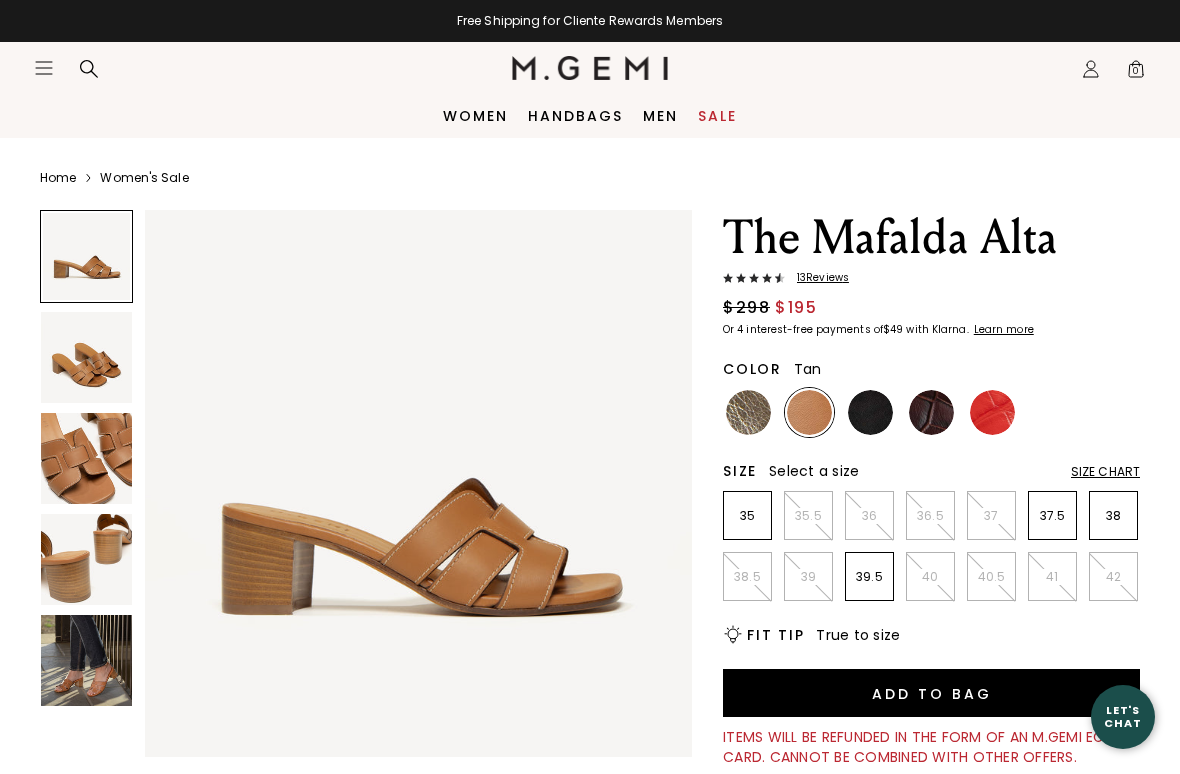 click on "Icons/20x20/profile@2x" 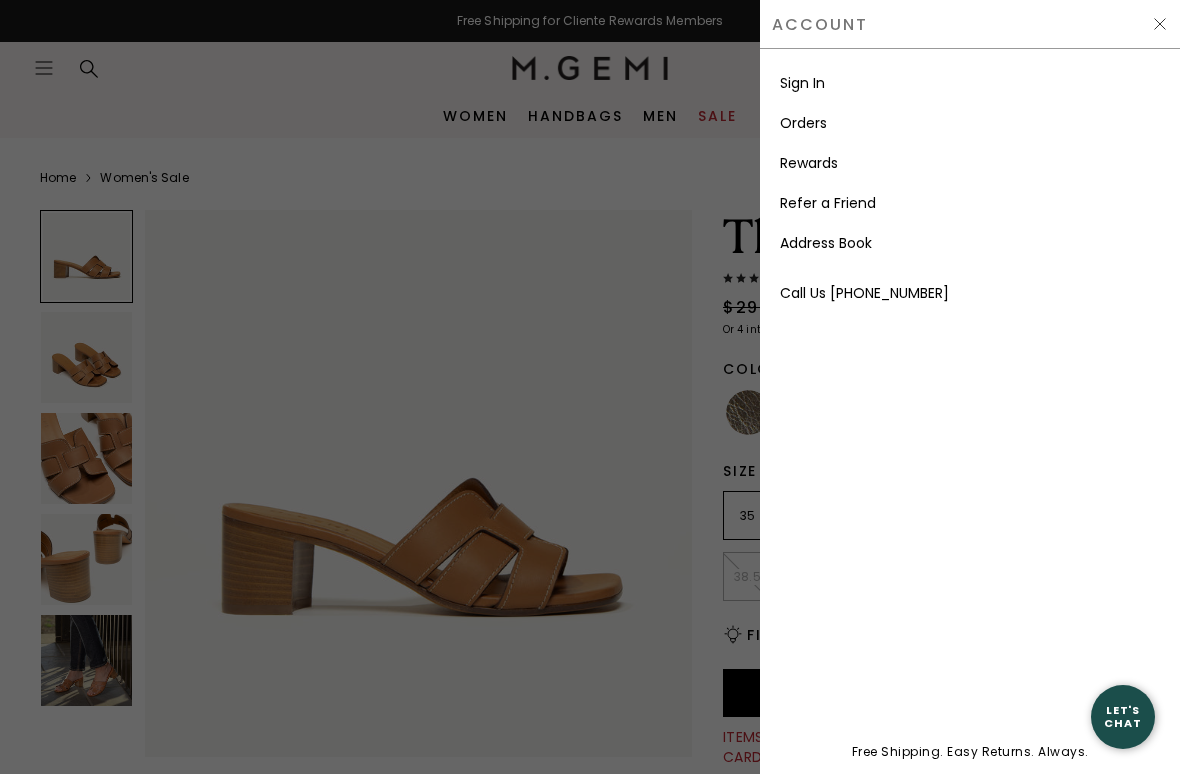 click on "Sign In" at bounding box center [802, 83] 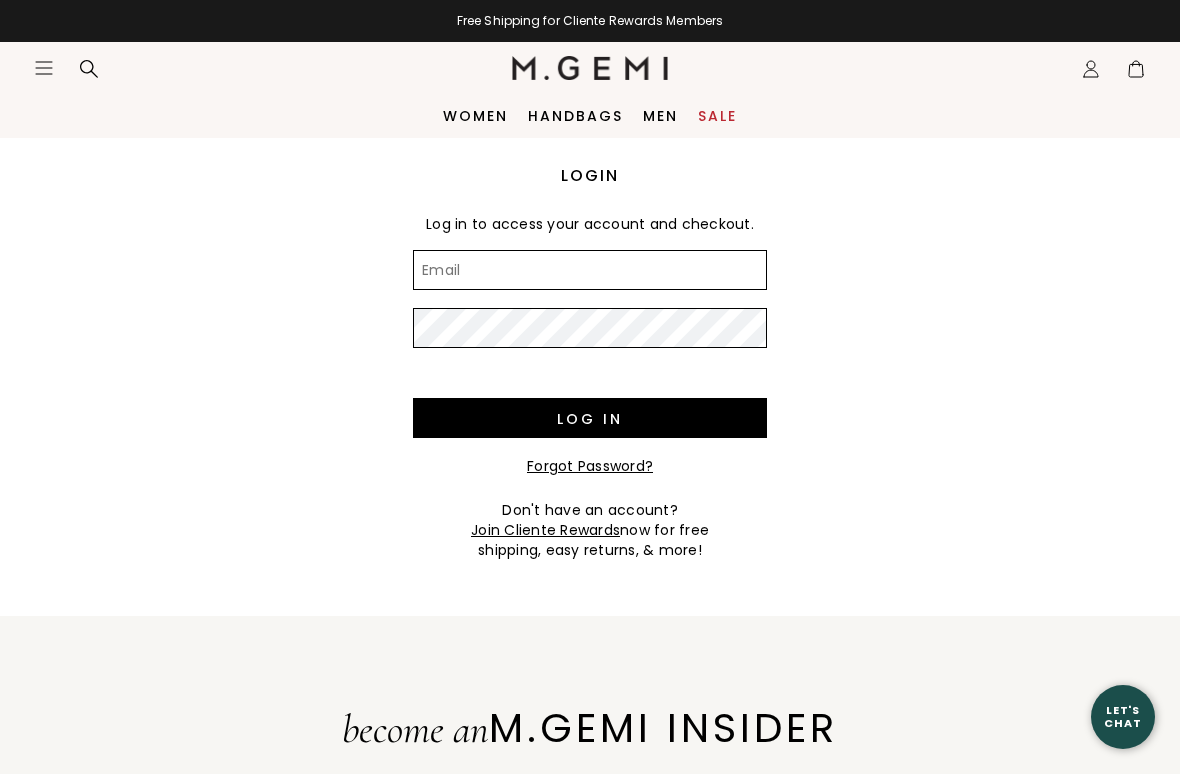scroll, scrollTop: 0, scrollLeft: 0, axis: both 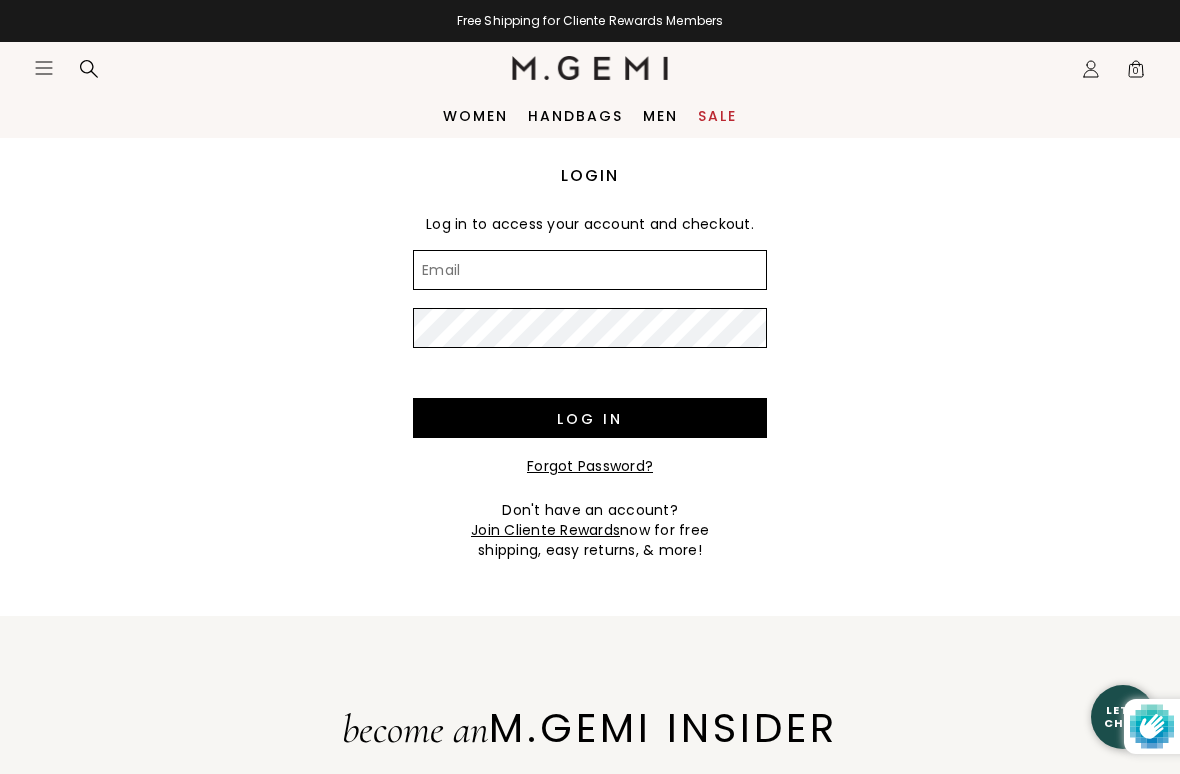 type on "jburas@comcast.net" 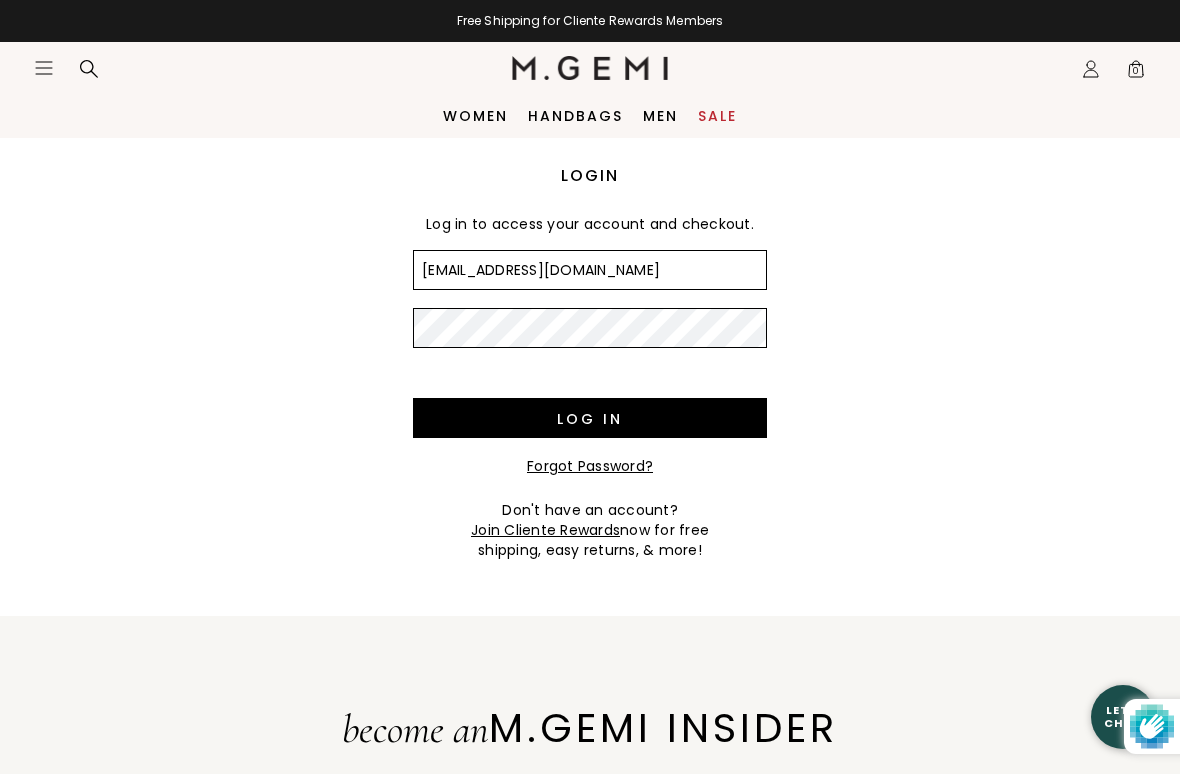 click on "Log in" at bounding box center [590, 418] 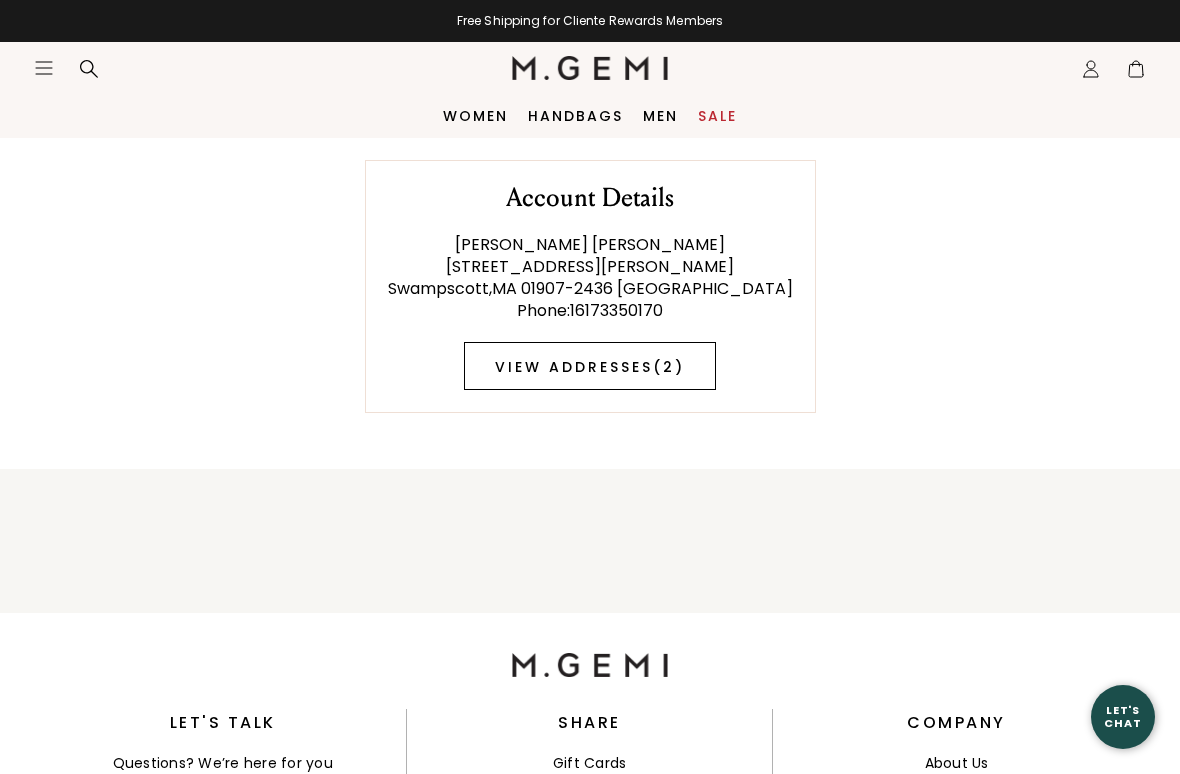 scroll, scrollTop: 0, scrollLeft: 0, axis: both 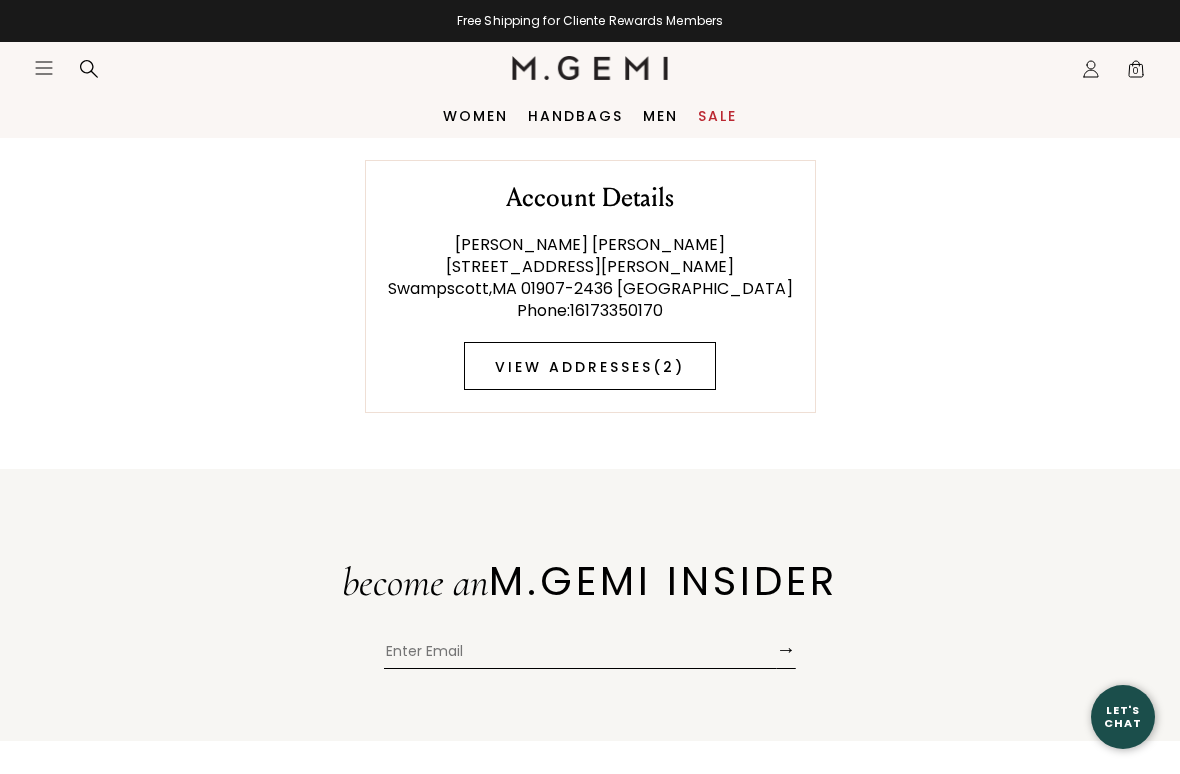 click on "View Addresses  ( 2 )" at bounding box center (590, 366) 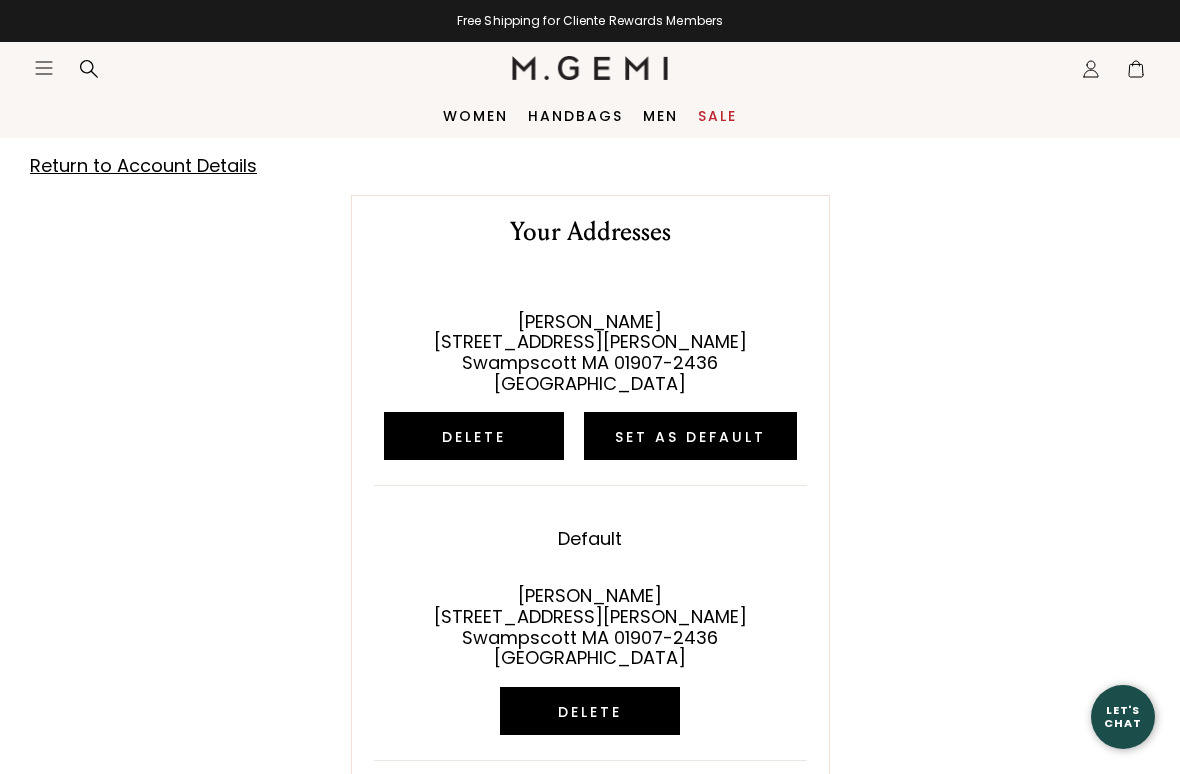 scroll, scrollTop: 0, scrollLeft: 0, axis: both 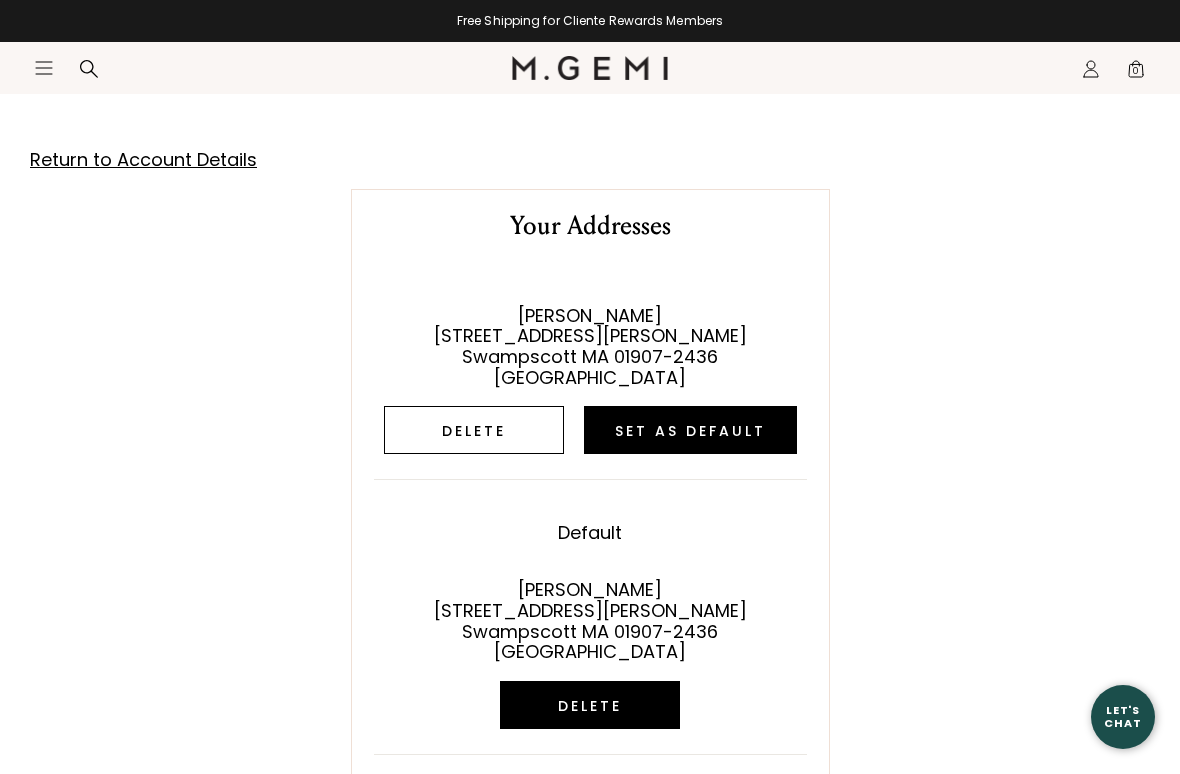 click on "Delete" at bounding box center [474, 430] 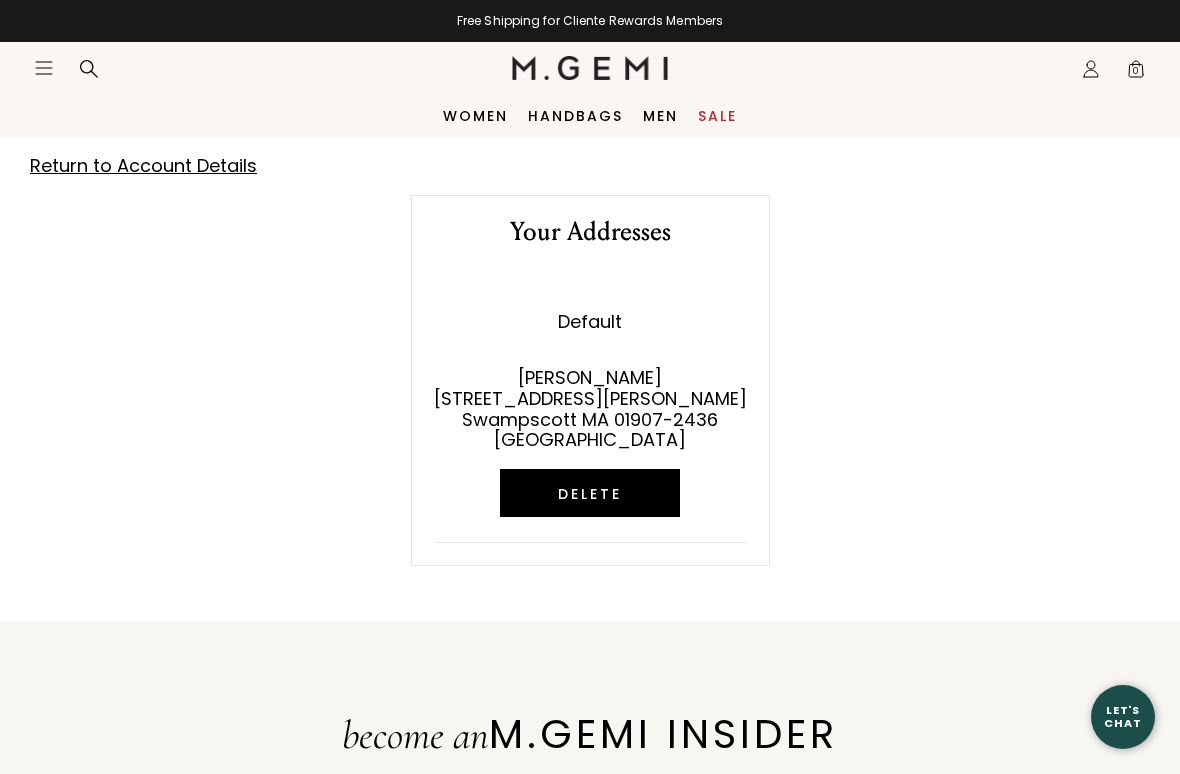 scroll, scrollTop: 0, scrollLeft: 0, axis: both 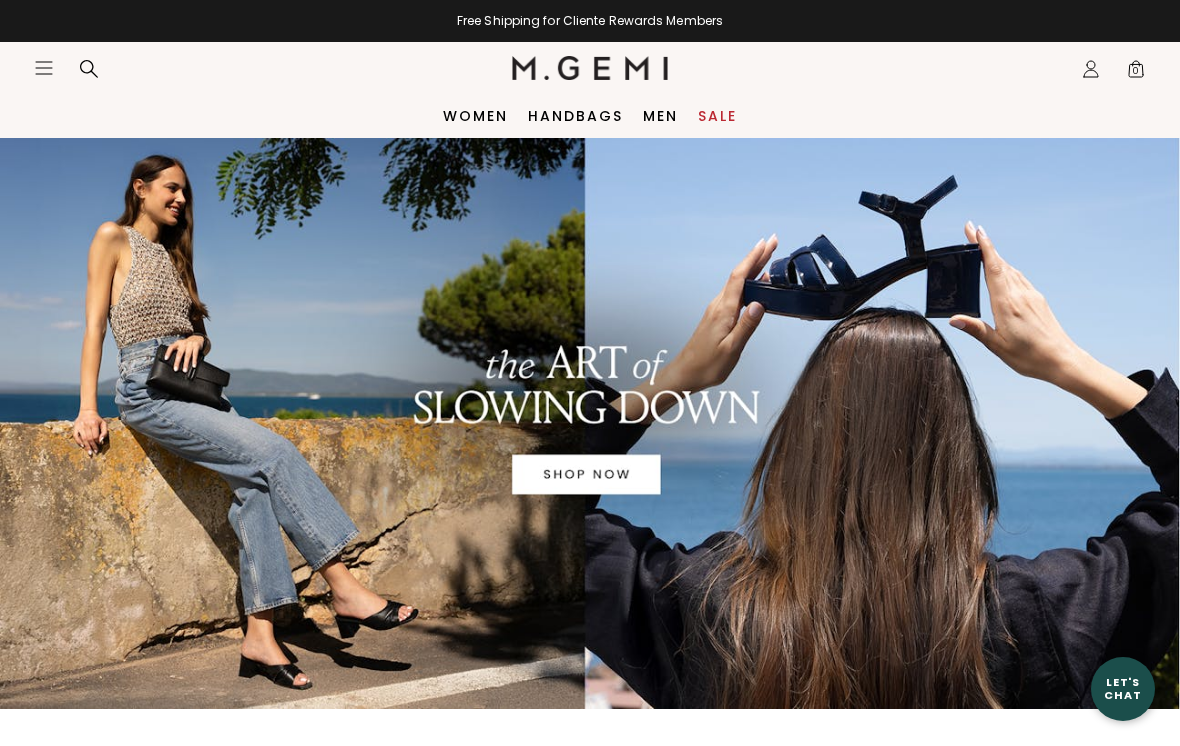 click on "Icons/20x20/profile@2x" 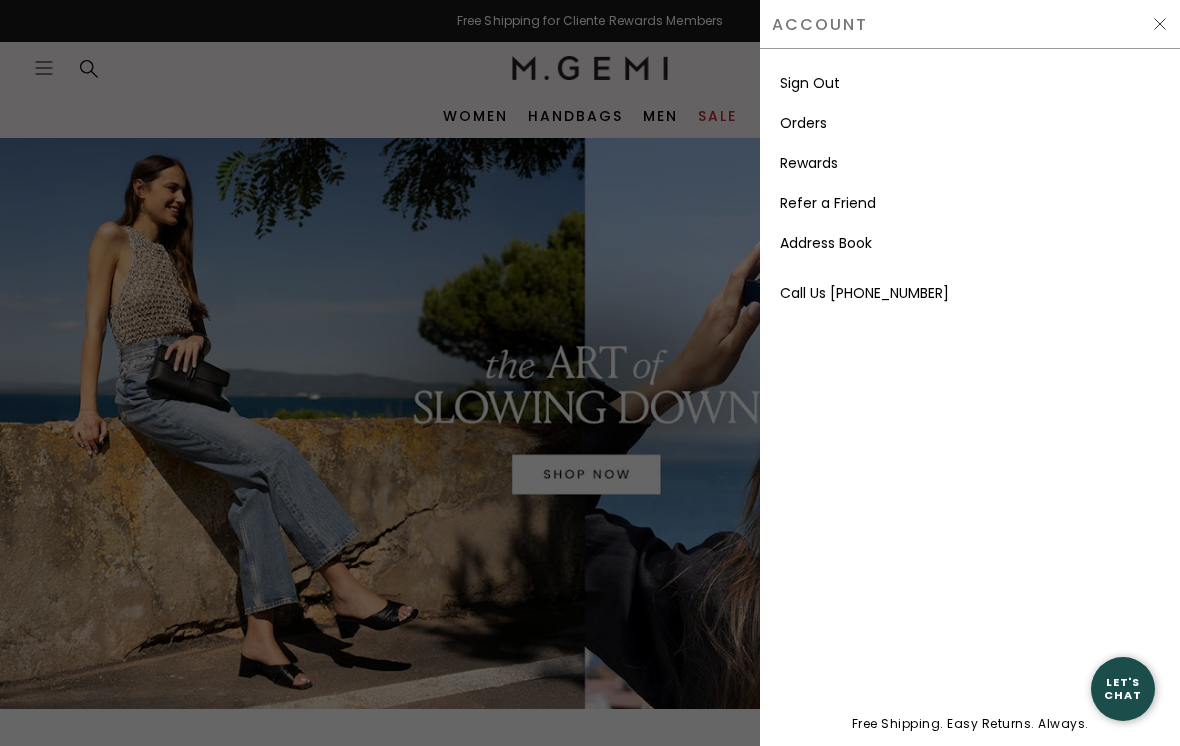 click on "Orders" at bounding box center [803, 123] 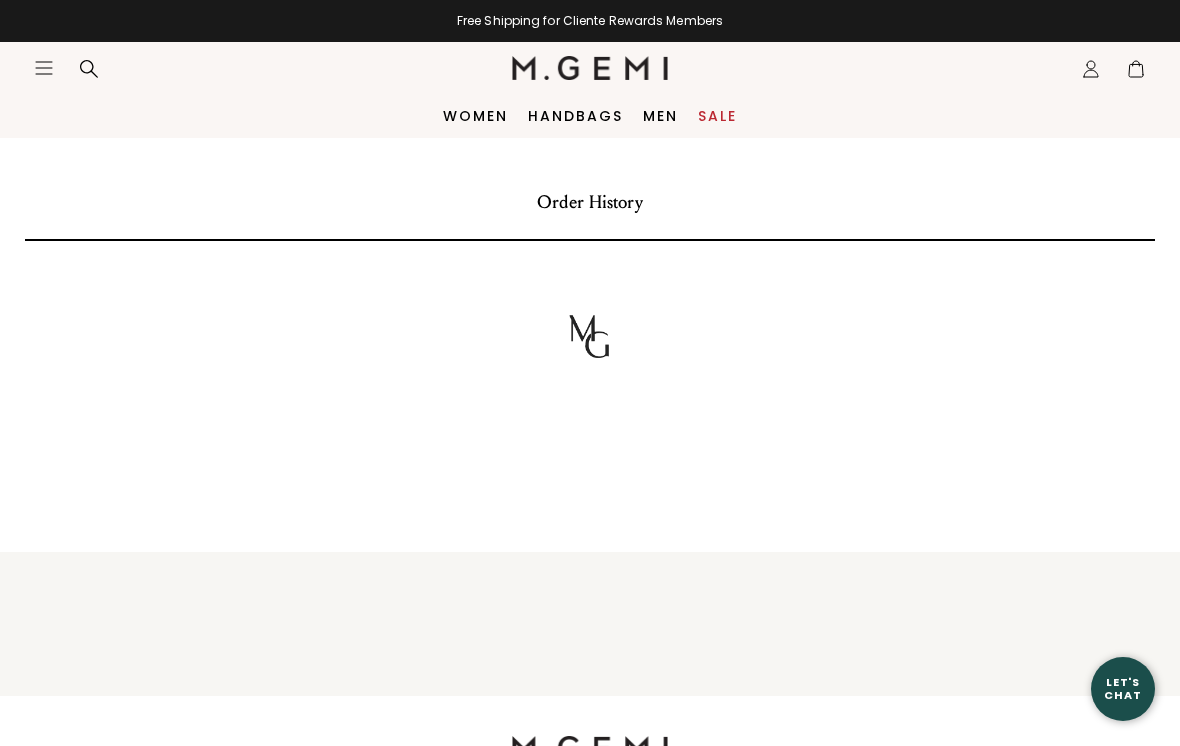 scroll, scrollTop: 0, scrollLeft: 0, axis: both 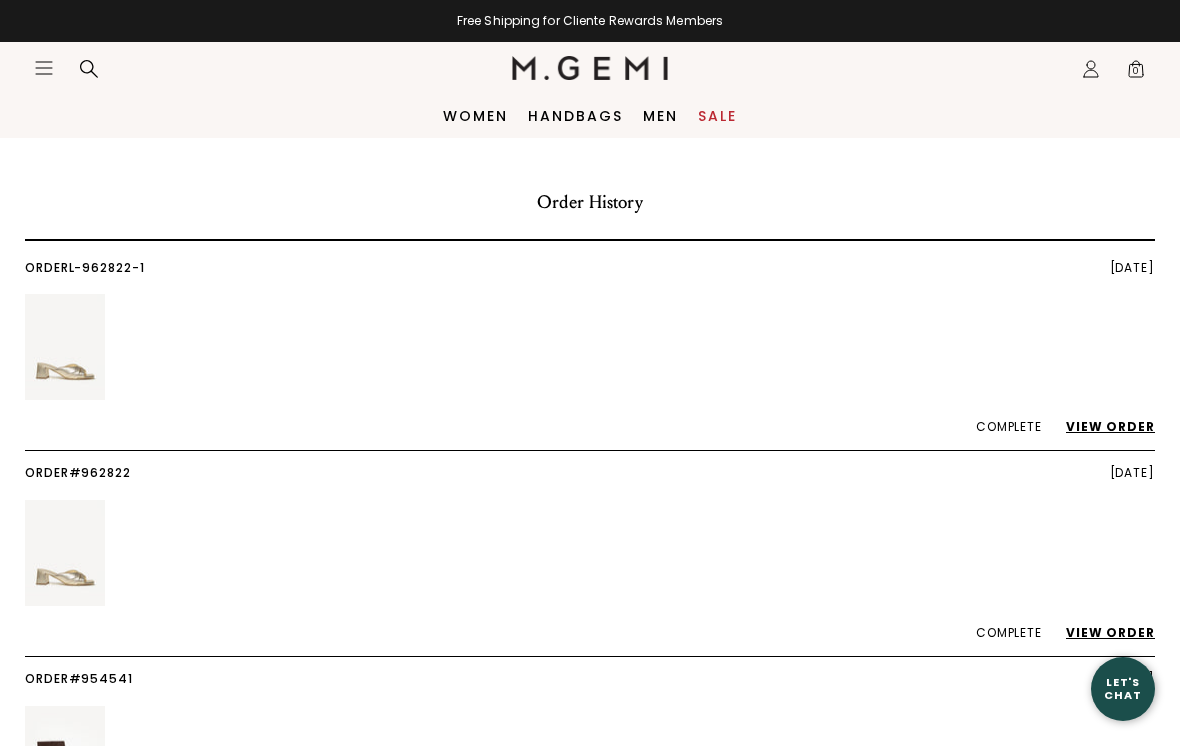 click 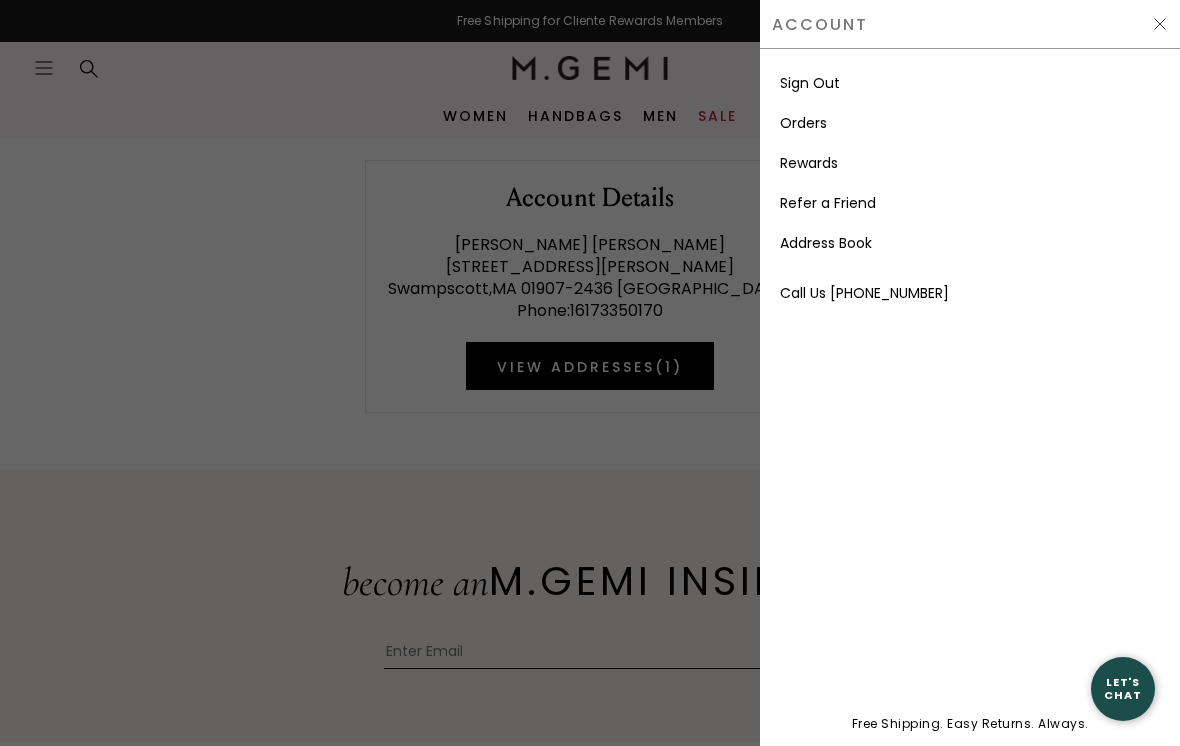 click on "Rewards" at bounding box center [809, 163] 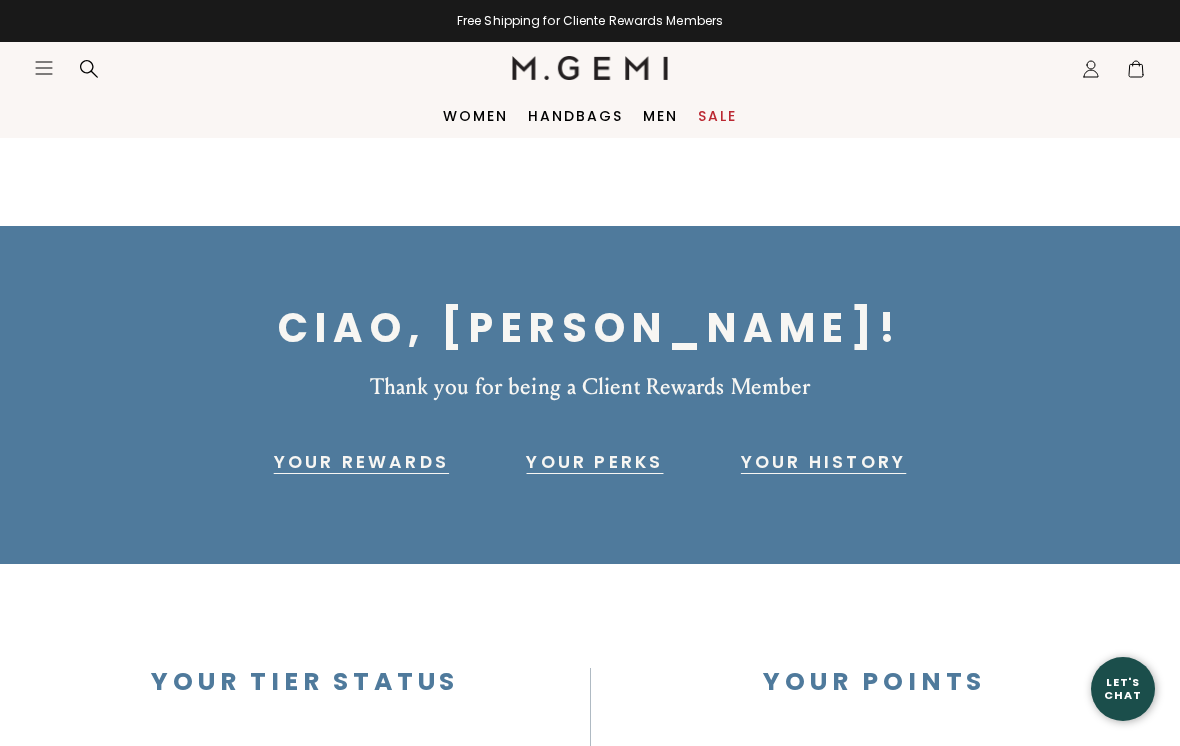 scroll, scrollTop: 0, scrollLeft: 0, axis: both 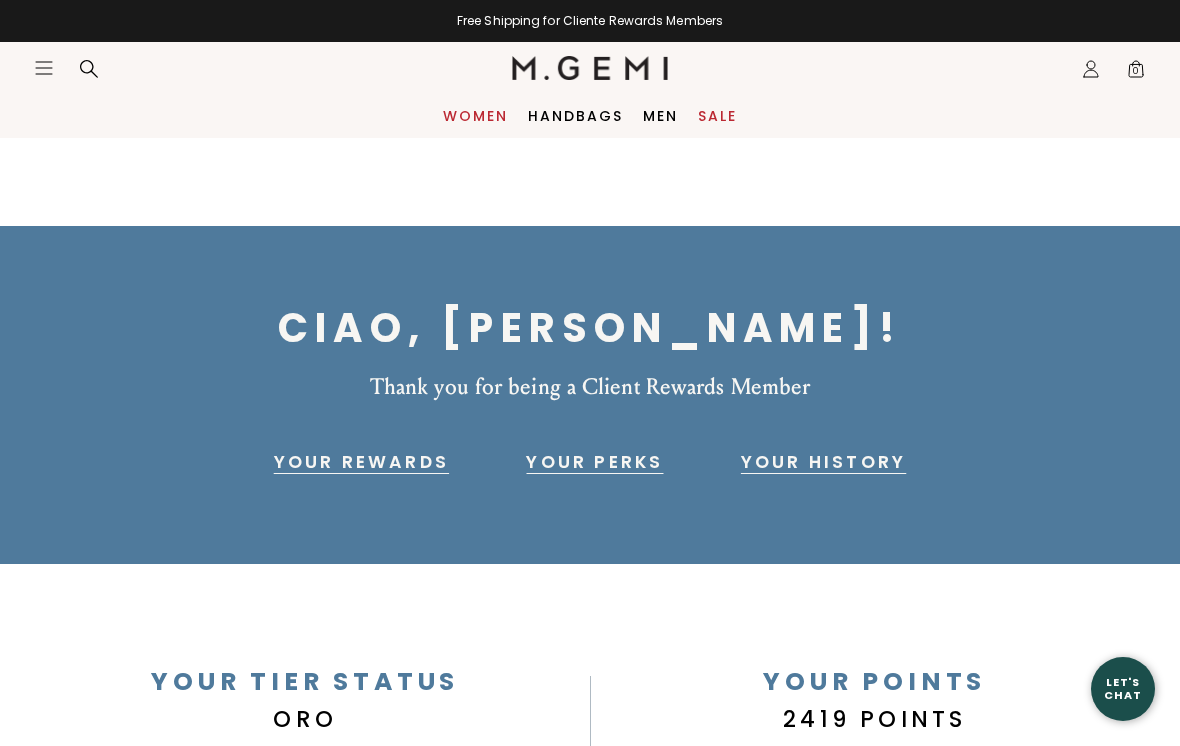 click on "Women" at bounding box center [475, 116] 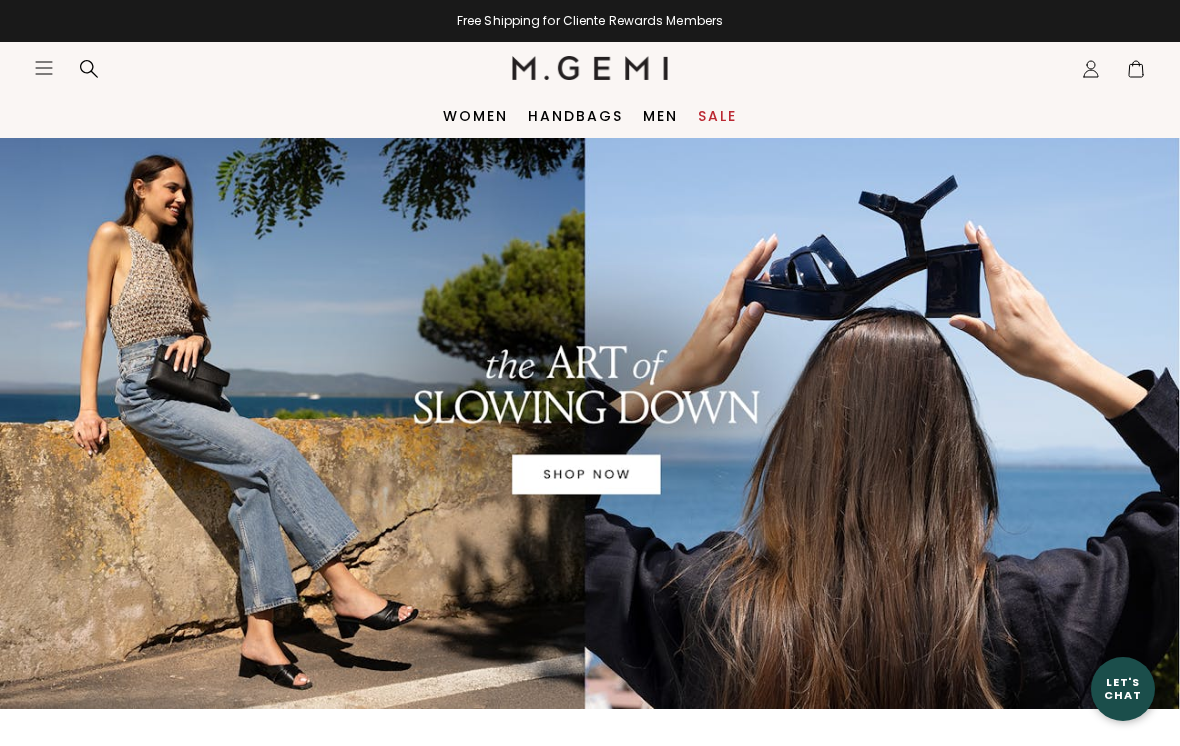scroll, scrollTop: 0, scrollLeft: 0, axis: both 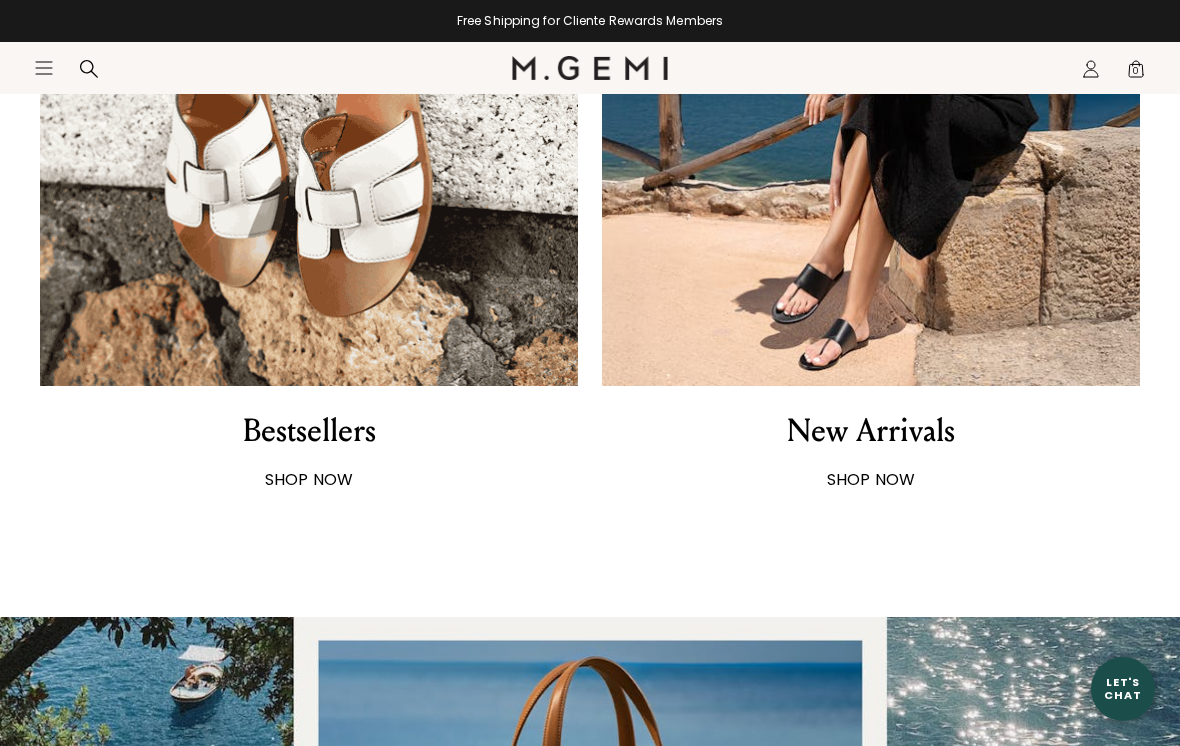 click on "Bestsellers" at bounding box center (309, 431) 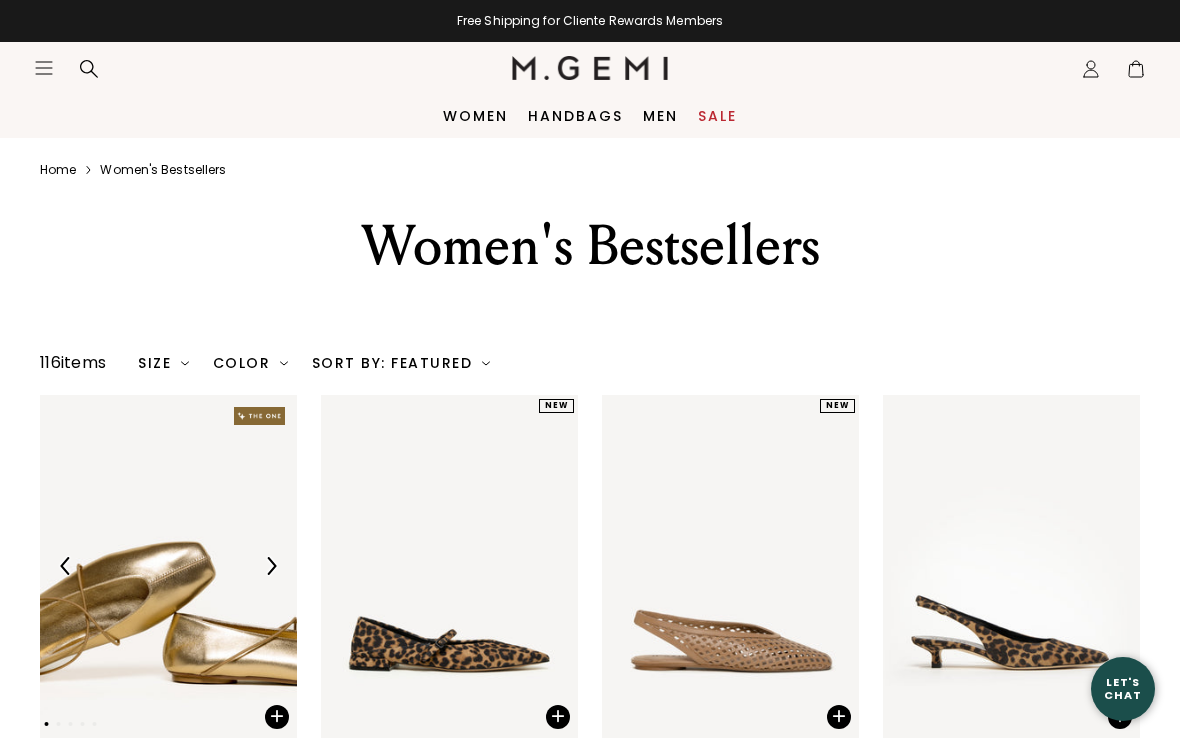 scroll, scrollTop: 0, scrollLeft: 0, axis: both 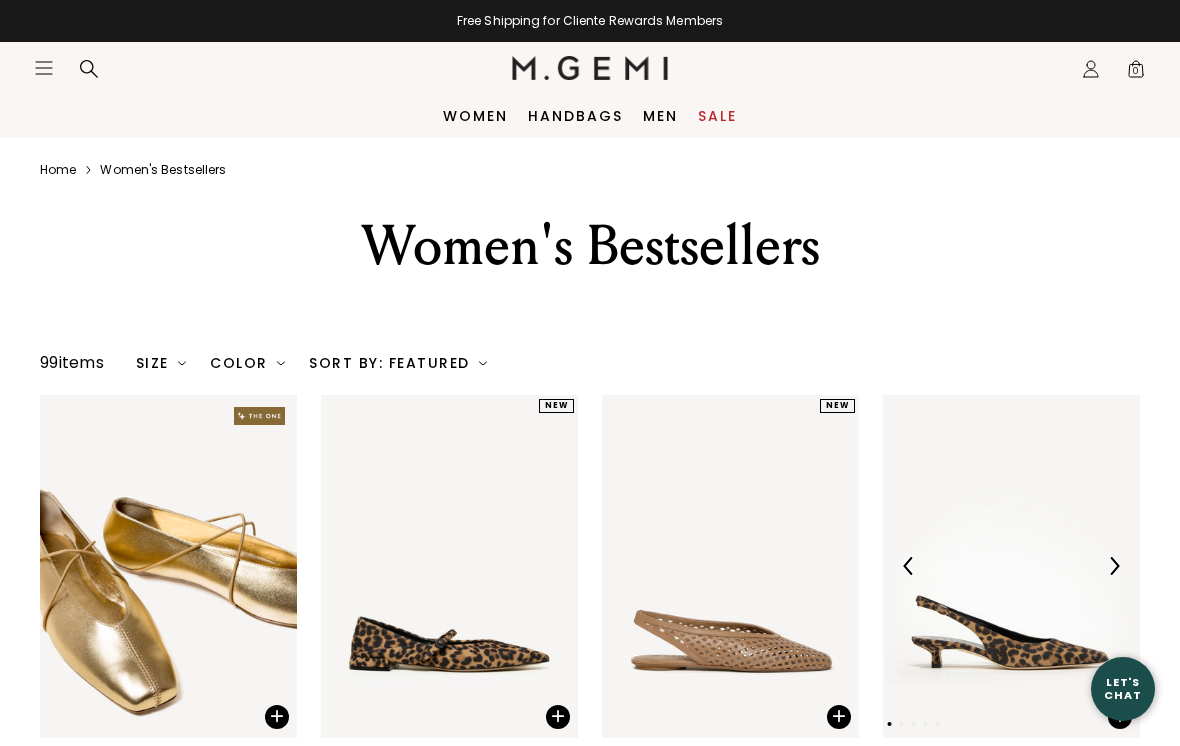 click at bounding box center [1011, 566] 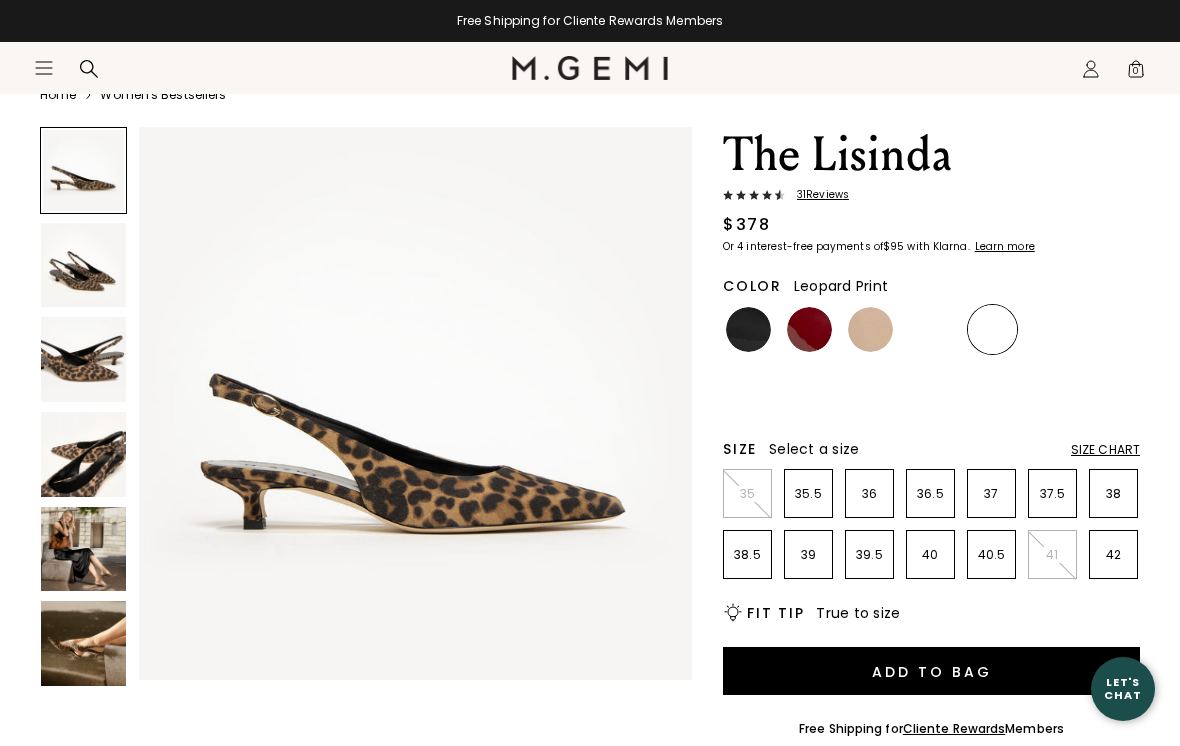 scroll, scrollTop: 185, scrollLeft: 0, axis: vertical 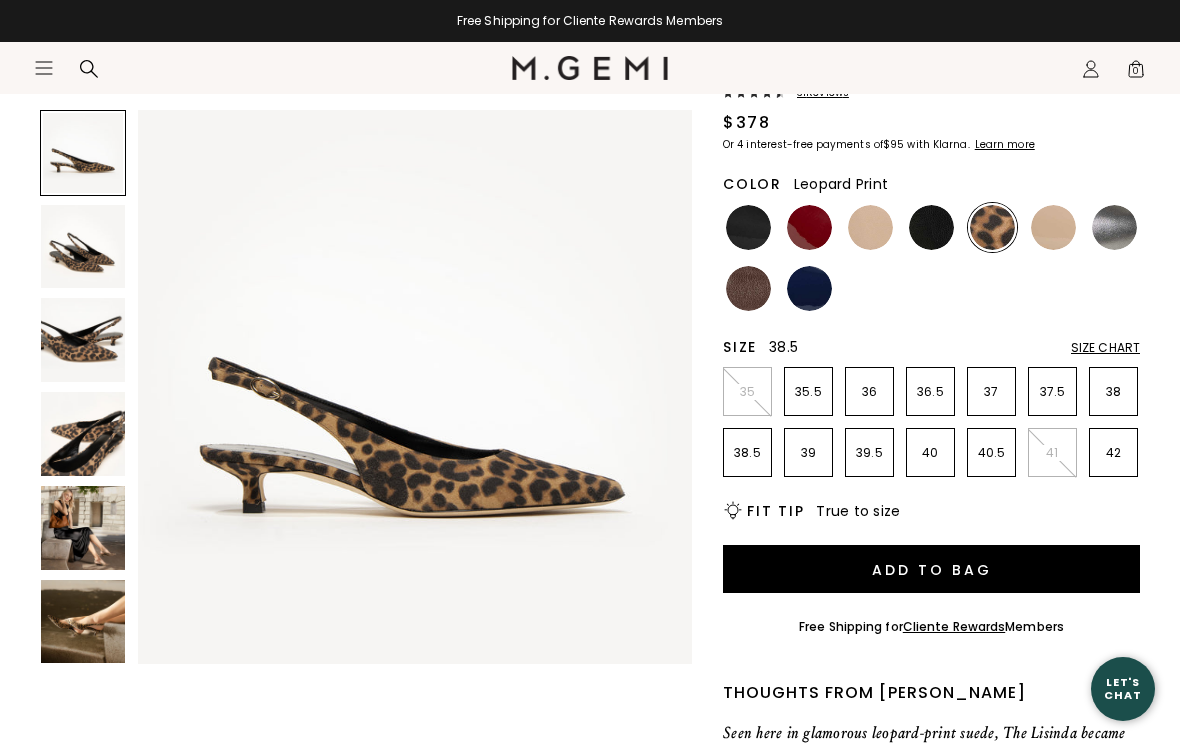 click on "38.5" at bounding box center (747, 453) 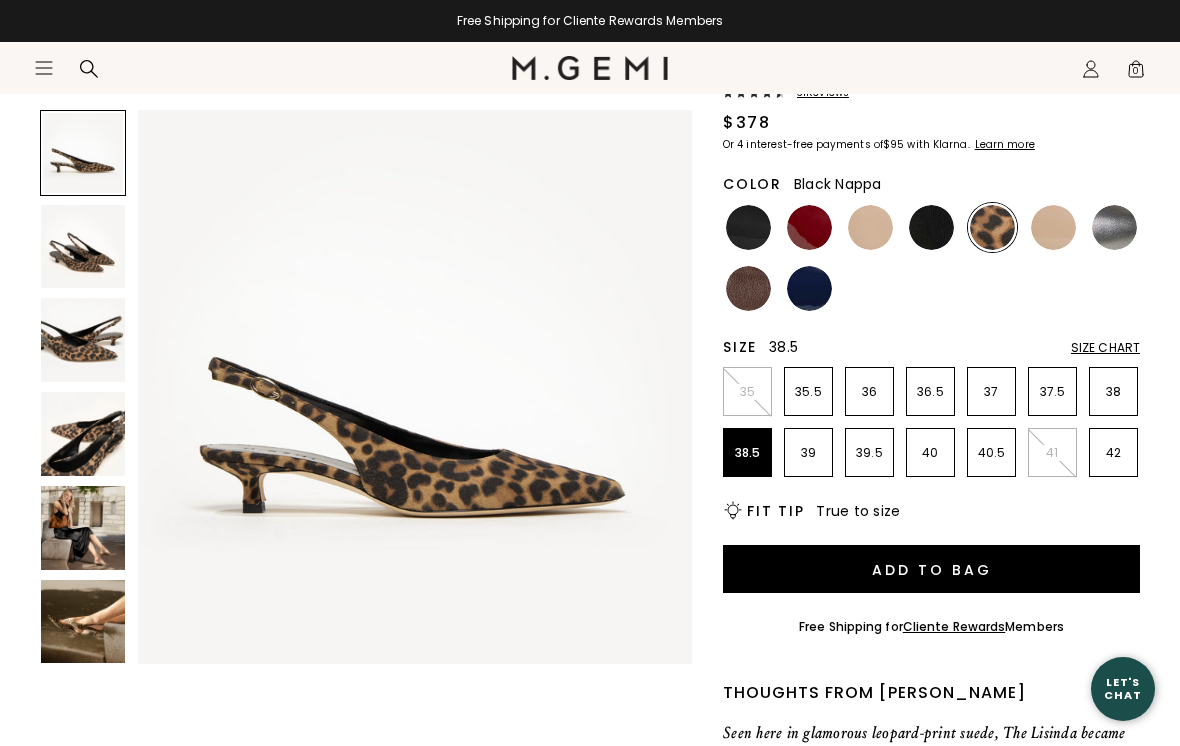 click at bounding box center (931, 227) 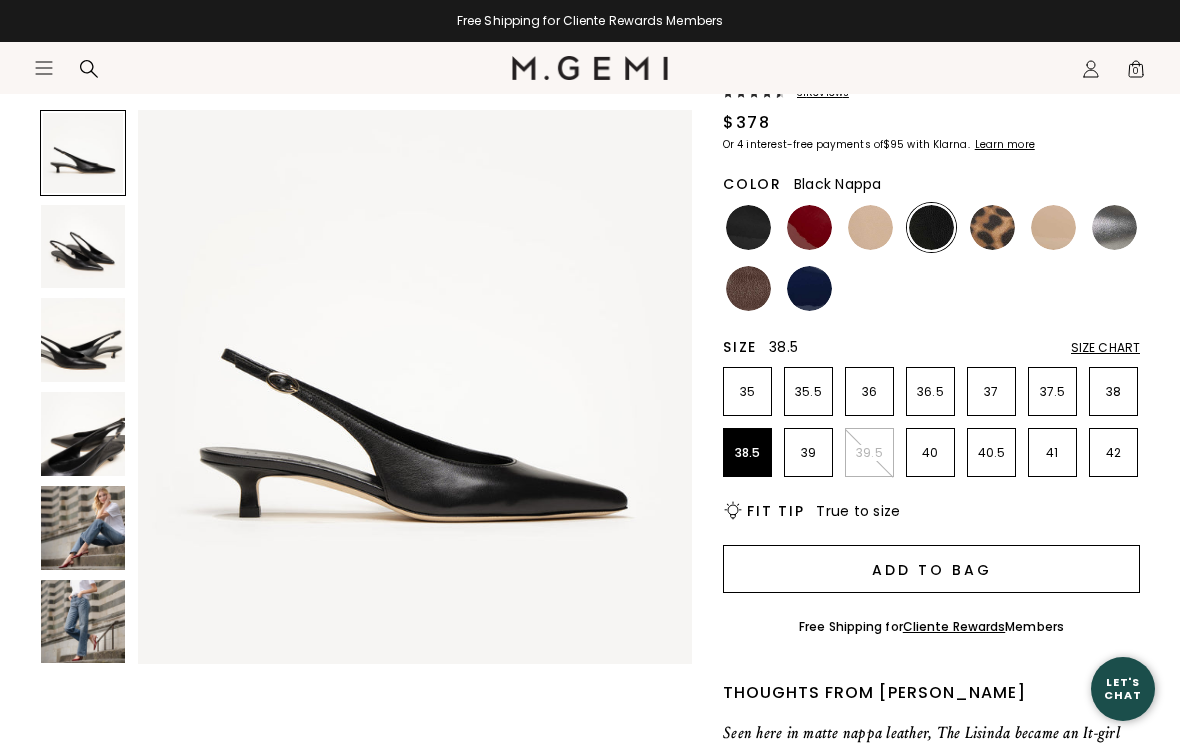 click on "Add to Bag" at bounding box center (931, 569) 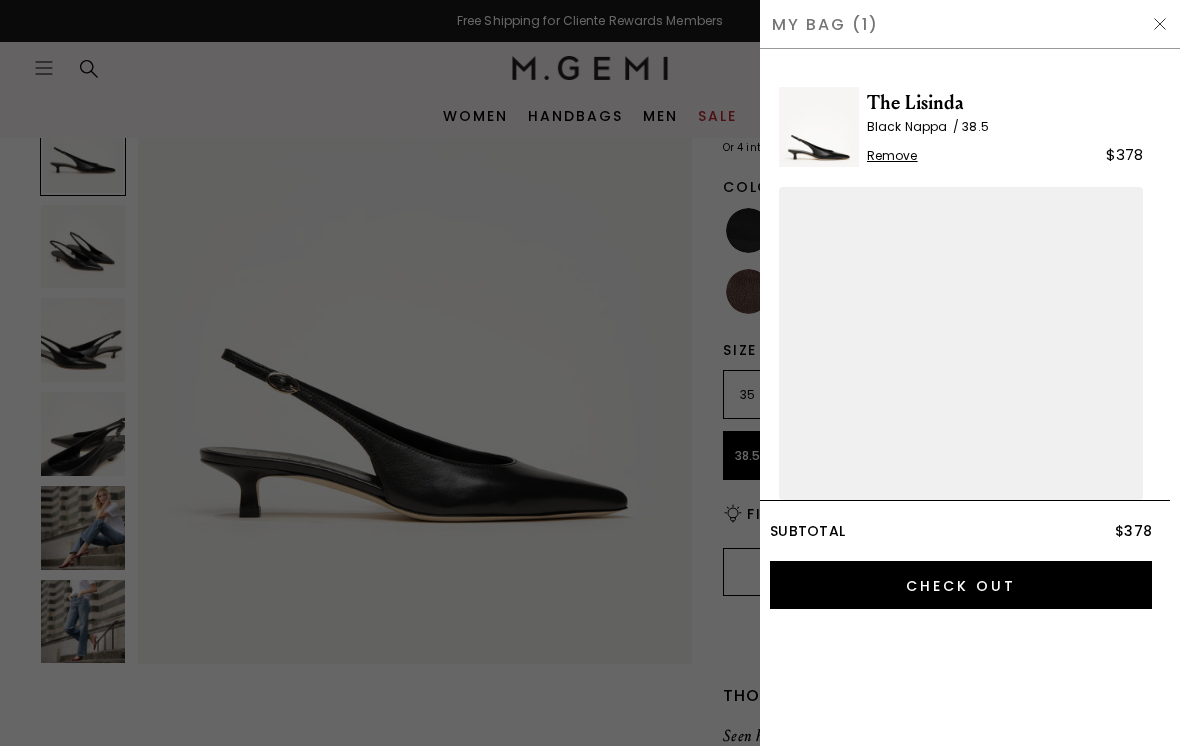 scroll, scrollTop: 0, scrollLeft: 0, axis: both 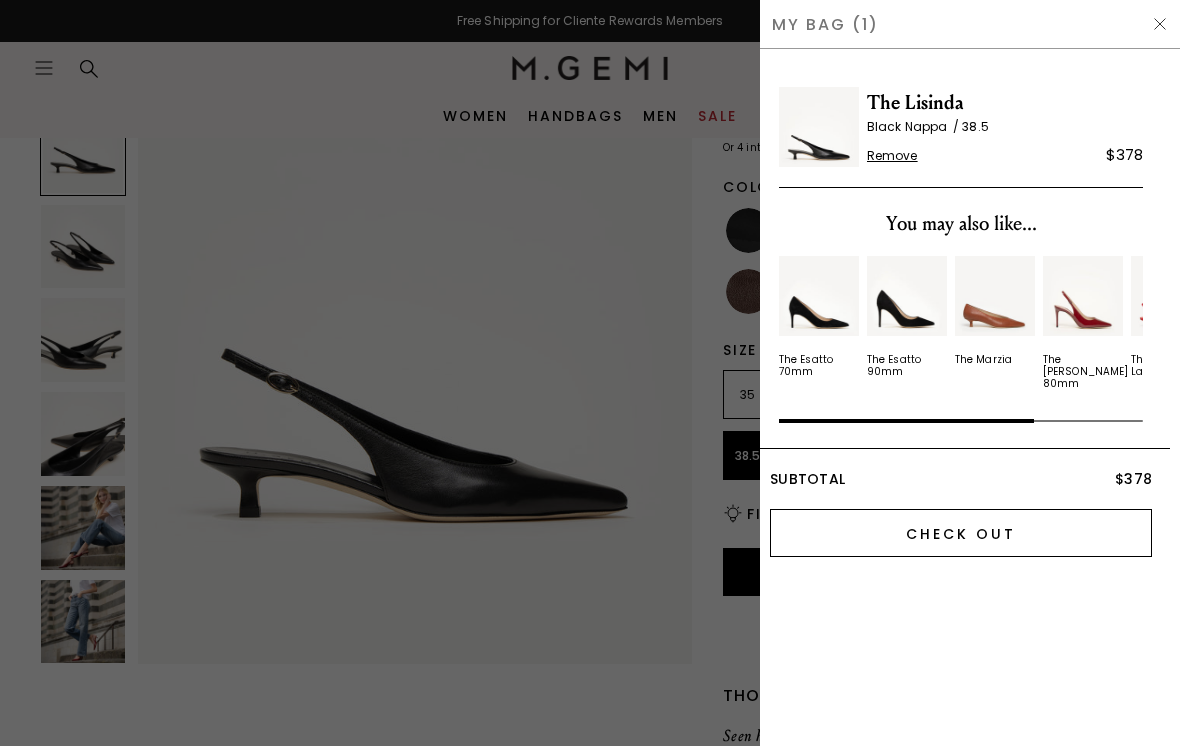 click on "Check Out" at bounding box center [961, 533] 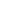 scroll, scrollTop: 0, scrollLeft: 0, axis: both 